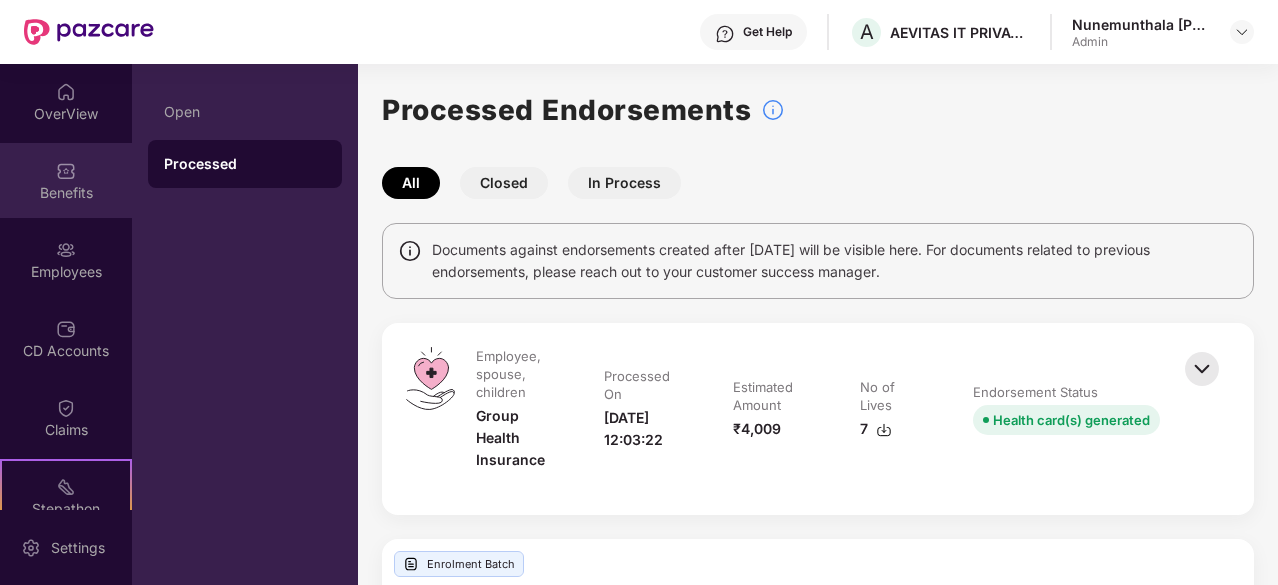 scroll, scrollTop: 0, scrollLeft: 0, axis: both 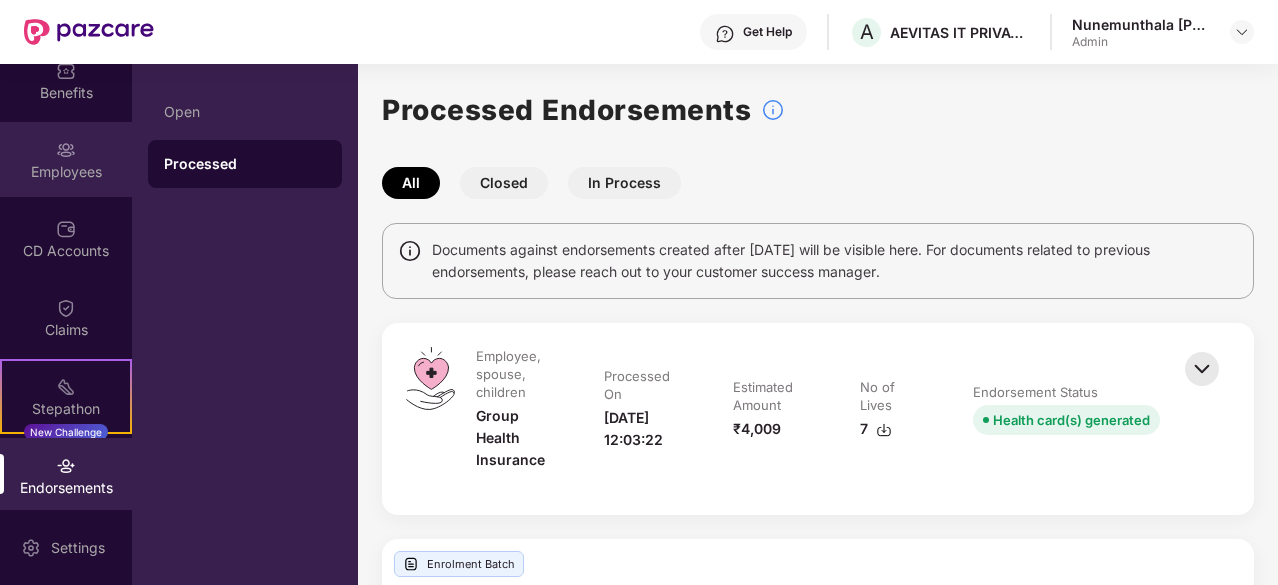 click on "Employees" at bounding box center (66, 172) 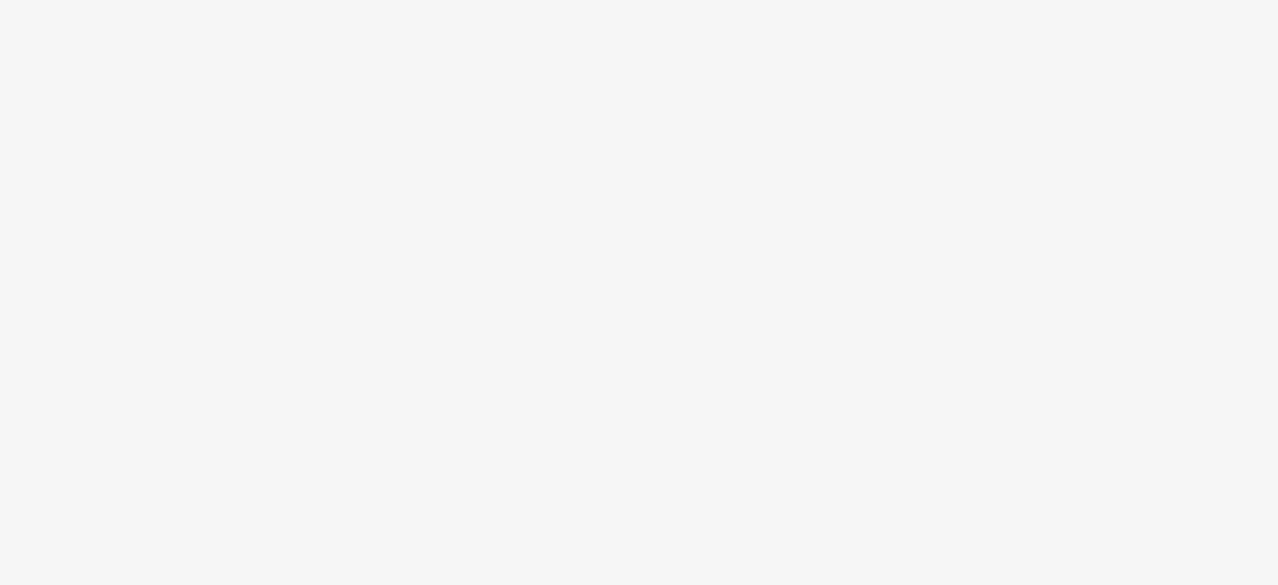 scroll, scrollTop: 0, scrollLeft: 0, axis: both 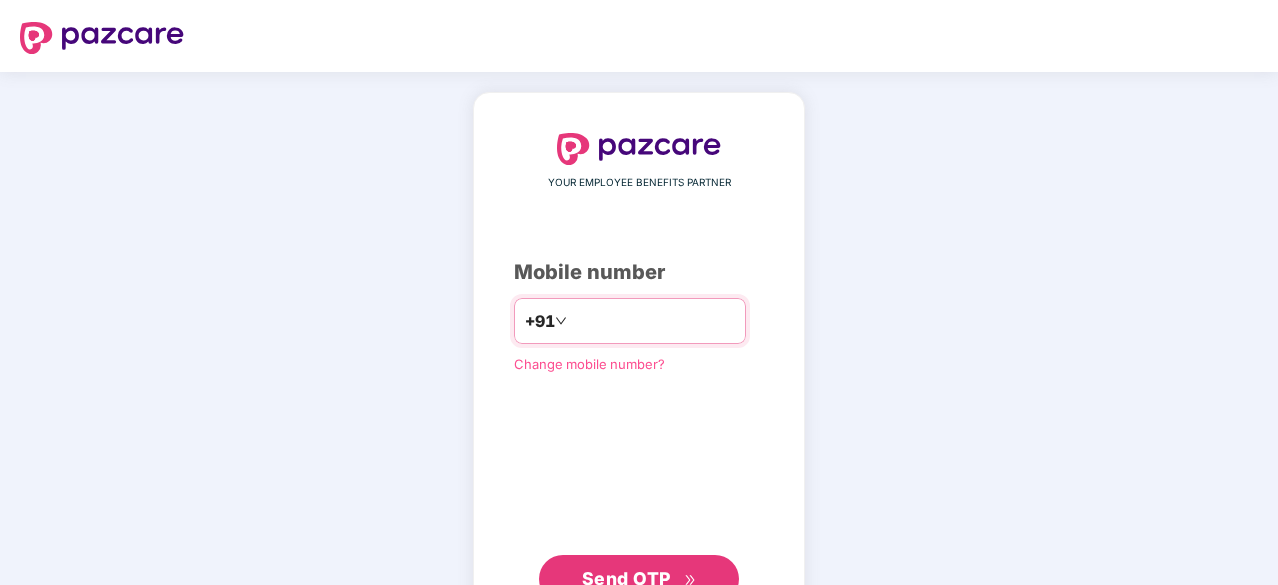 type on "**********" 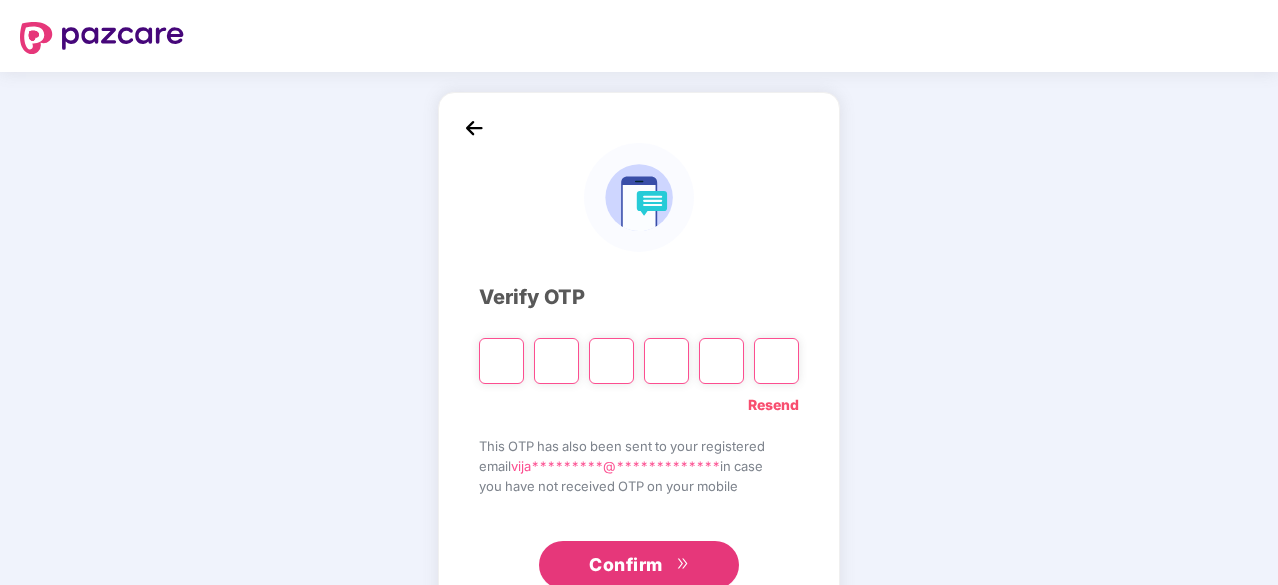 paste on "*" 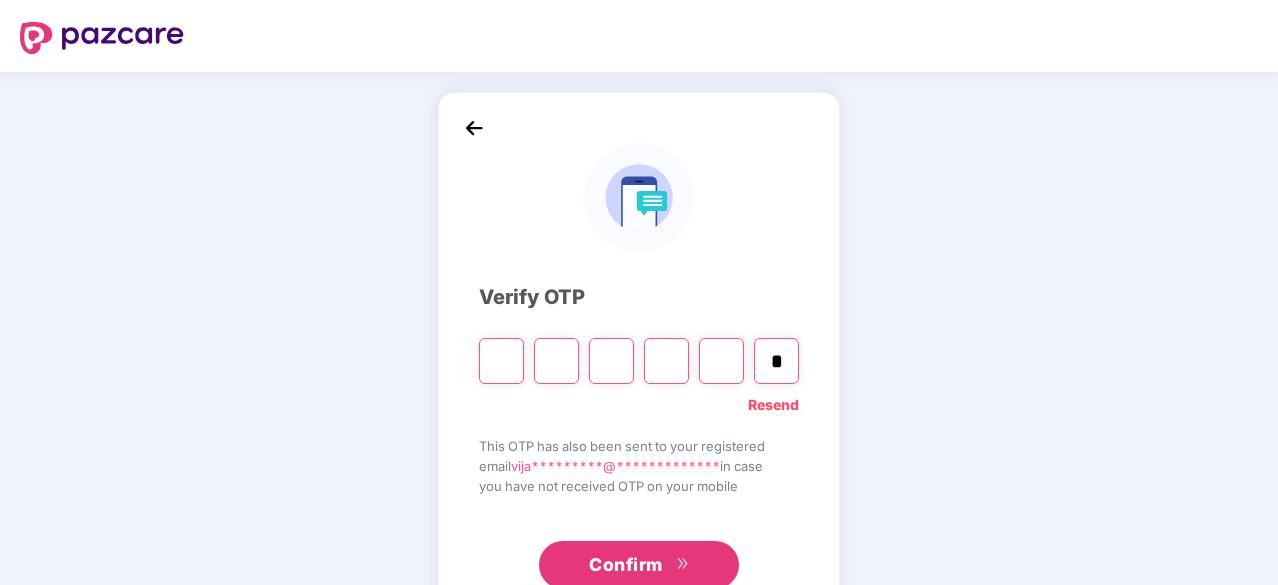 type on "*" 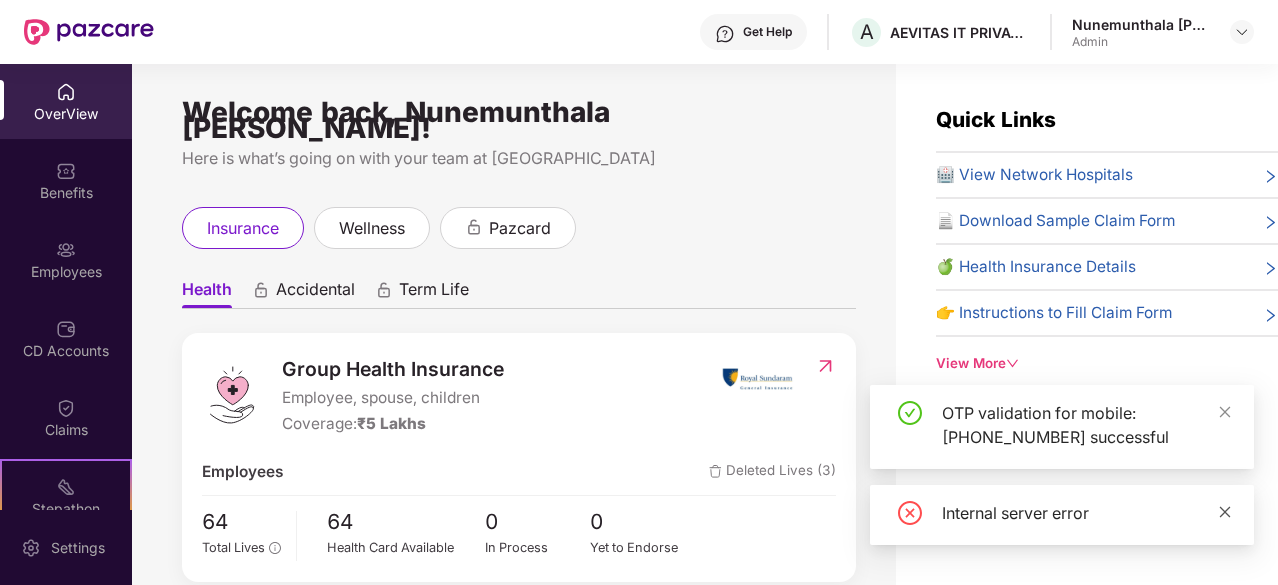 click 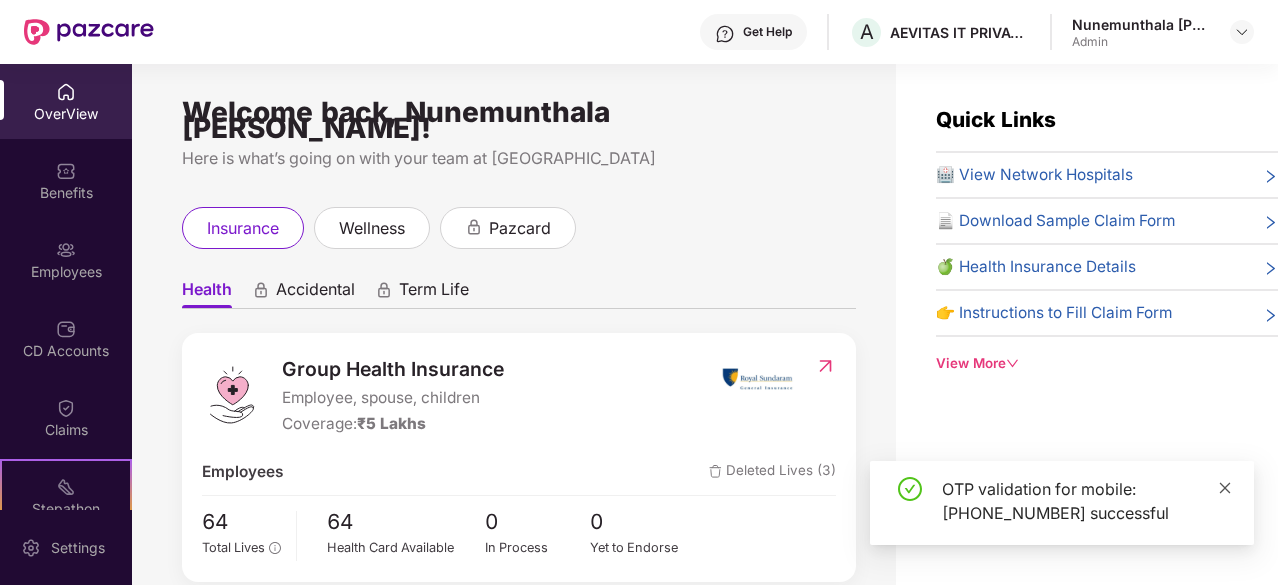 click 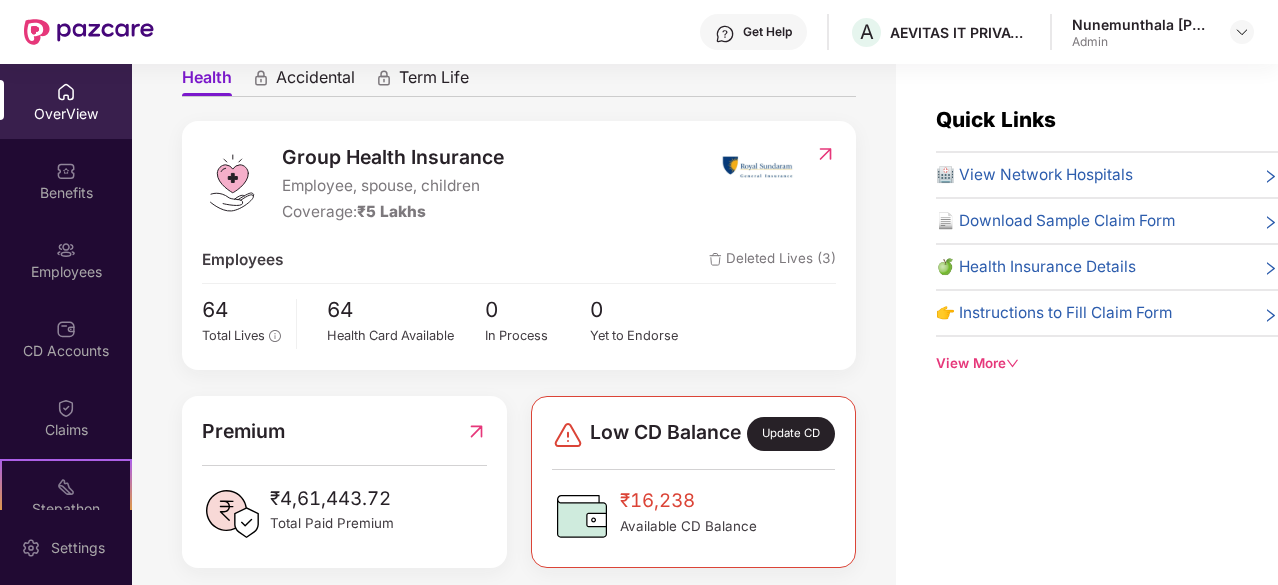 scroll, scrollTop: 230, scrollLeft: 0, axis: vertical 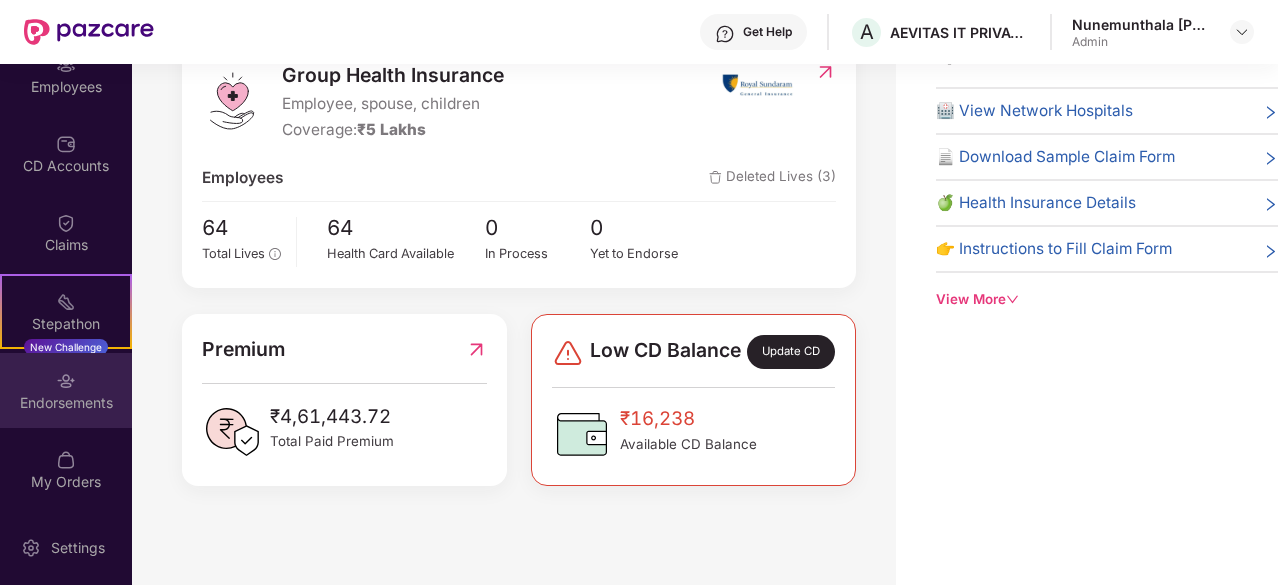 click on "Endorsements" at bounding box center (66, 403) 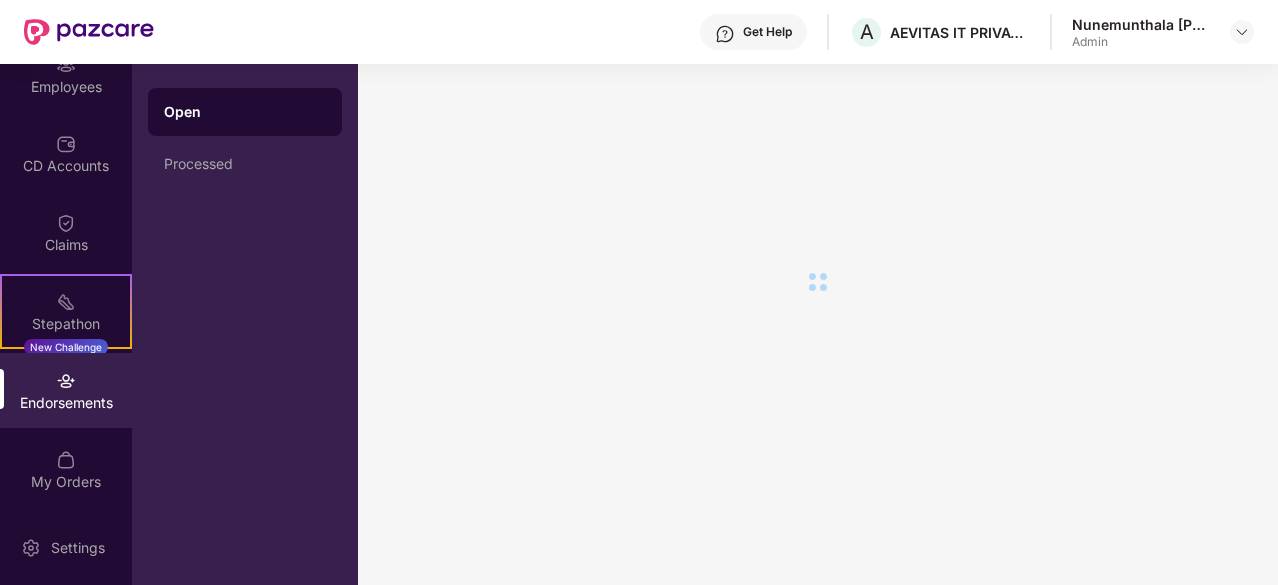 scroll, scrollTop: 0, scrollLeft: 0, axis: both 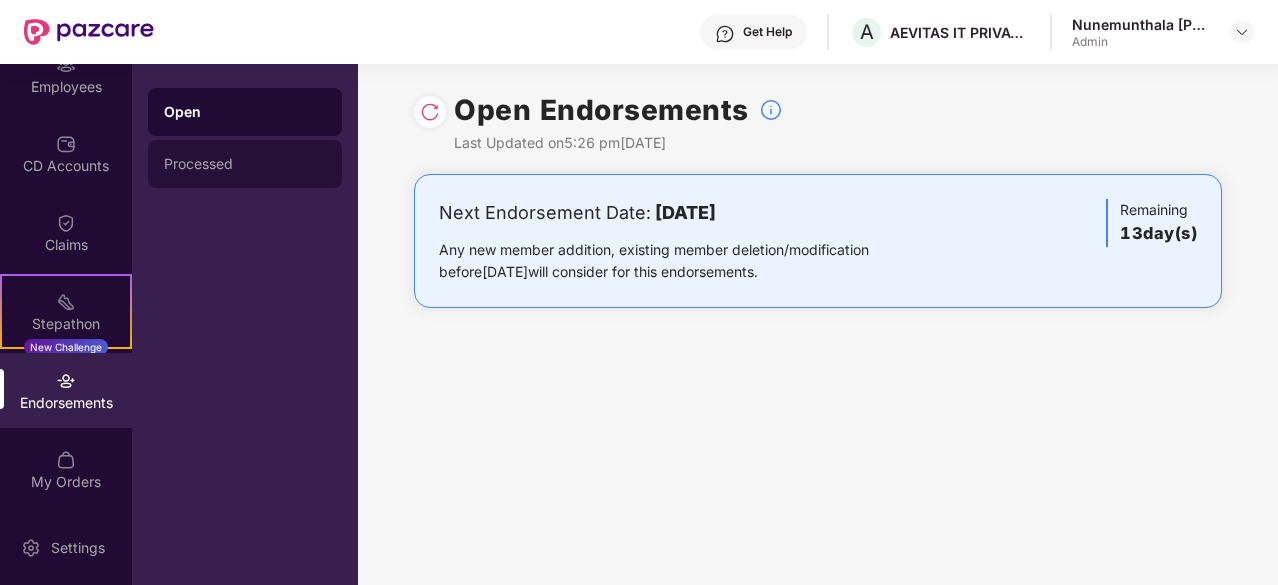 click on "Processed" at bounding box center [245, 164] 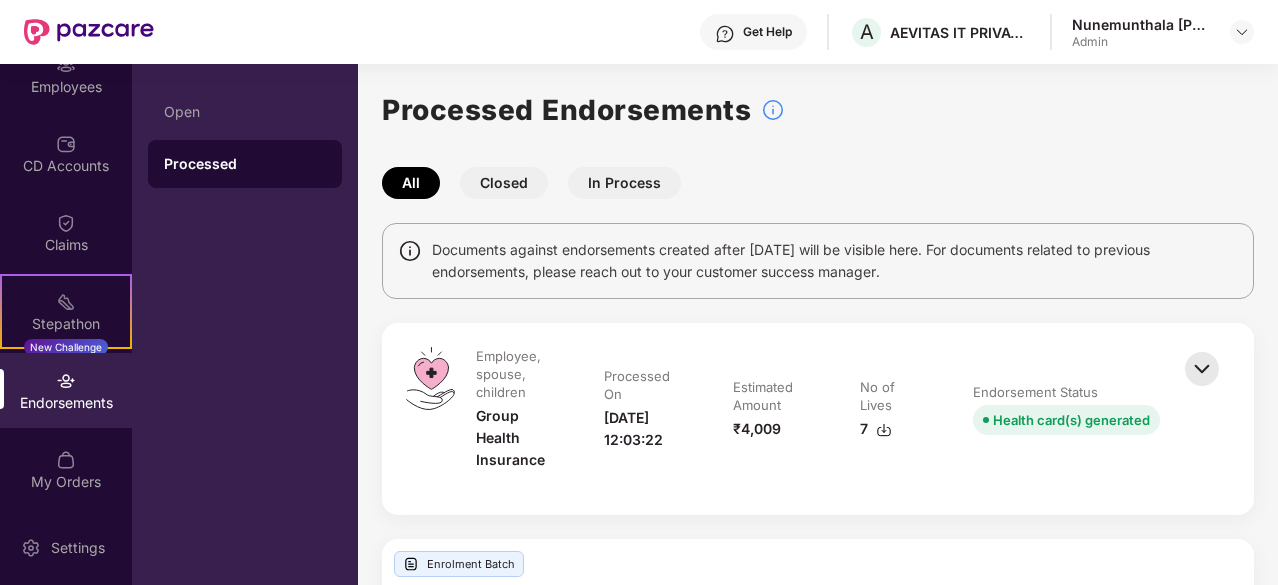 click on "Closed" at bounding box center (504, 183) 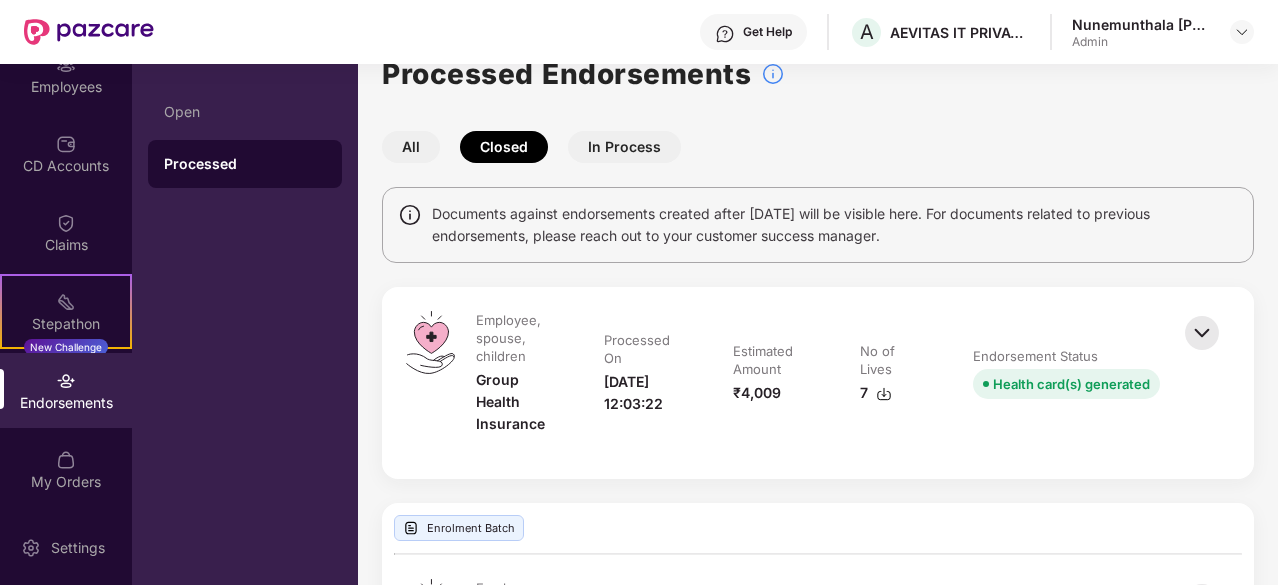 scroll, scrollTop: 20, scrollLeft: 0, axis: vertical 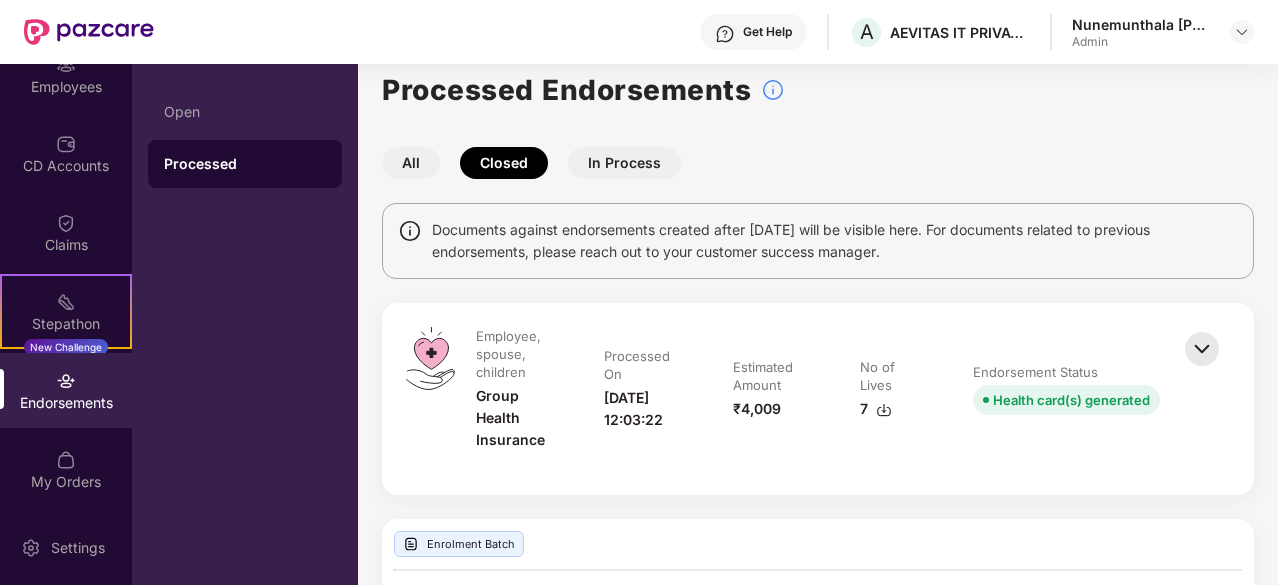 click on "All" at bounding box center (411, 163) 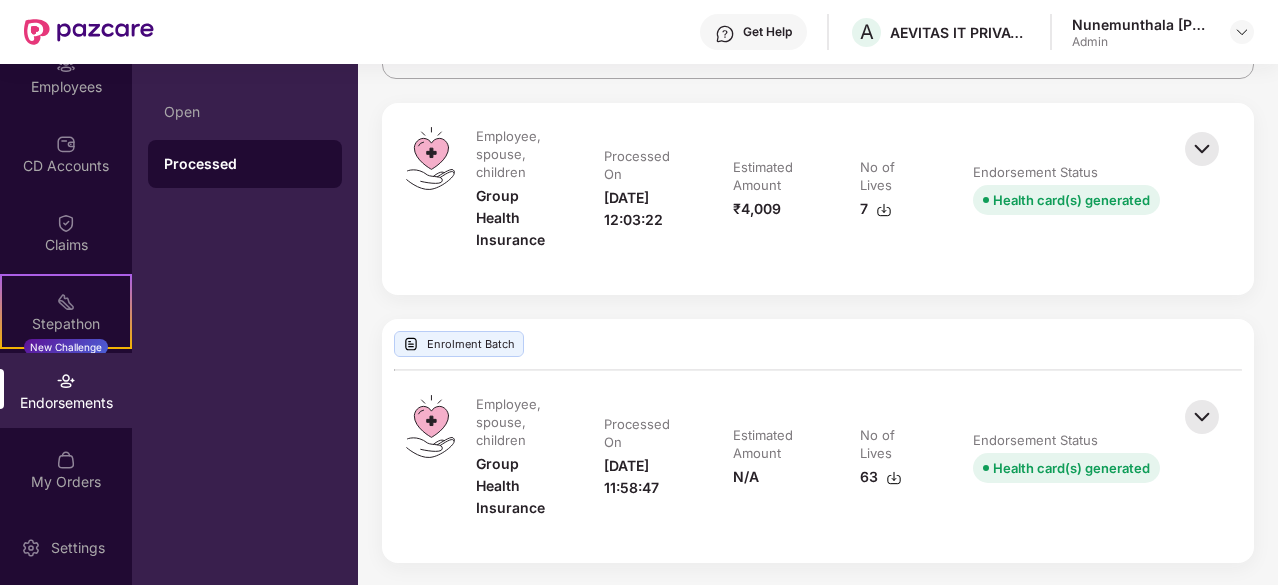 scroll, scrollTop: 0, scrollLeft: 0, axis: both 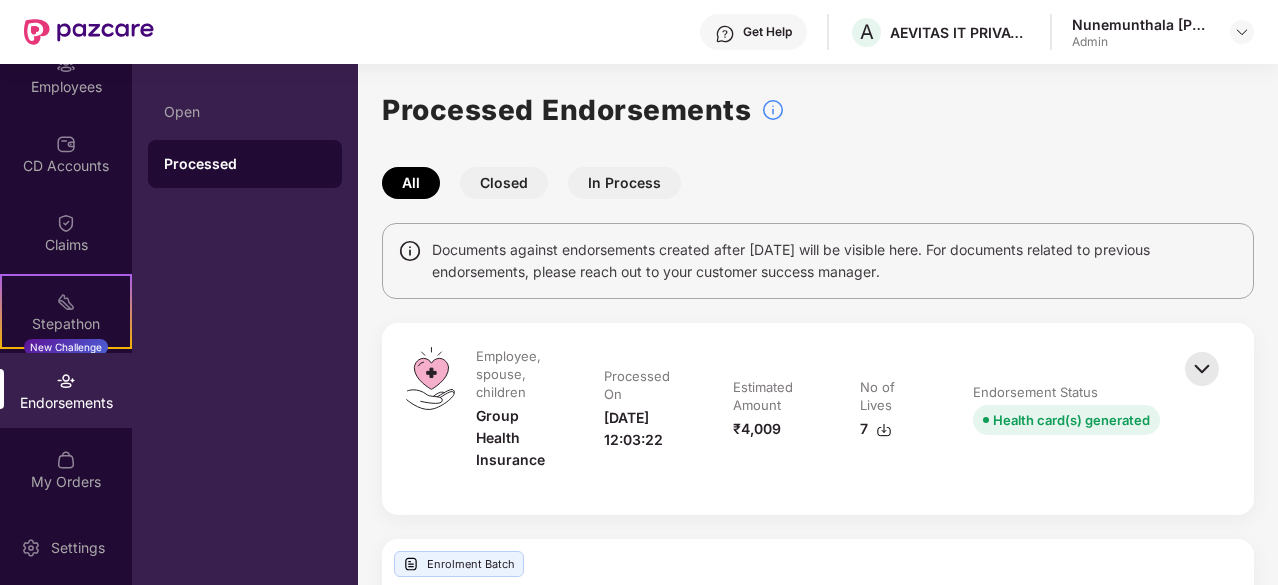 click on "In Process" at bounding box center (624, 183) 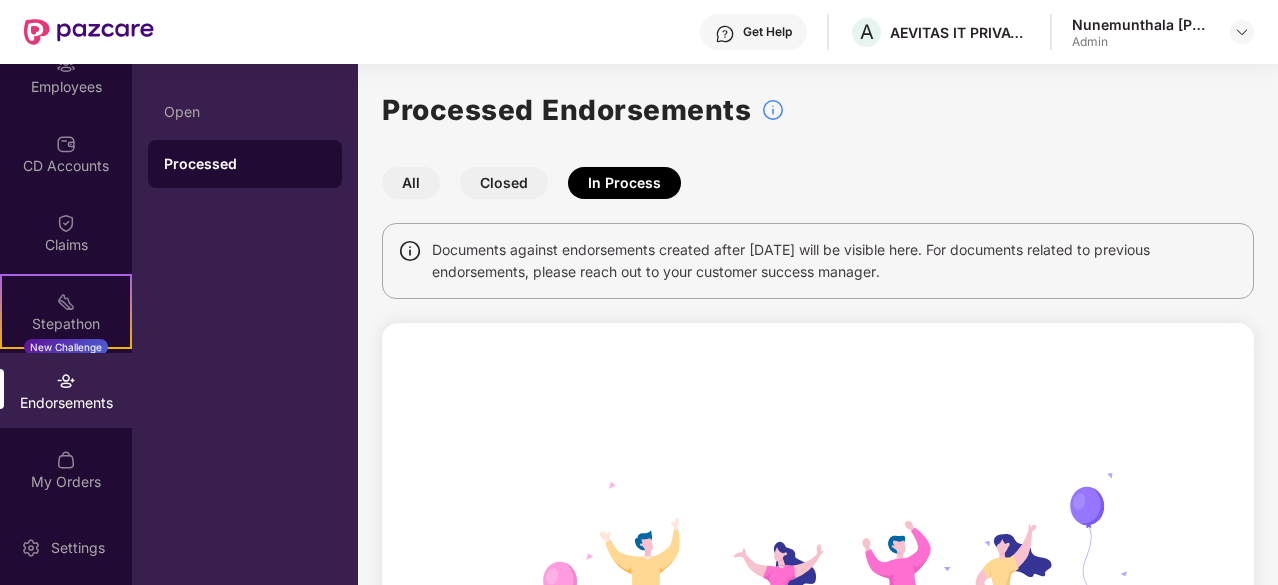 click on "Closed" at bounding box center (504, 183) 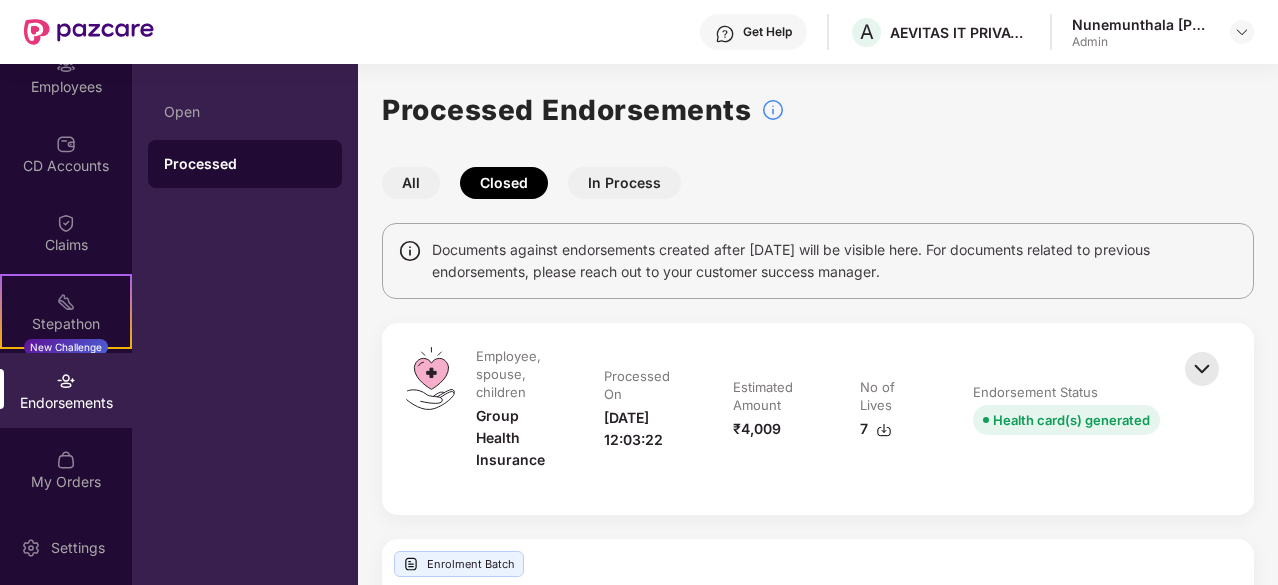 click on "All" at bounding box center [411, 183] 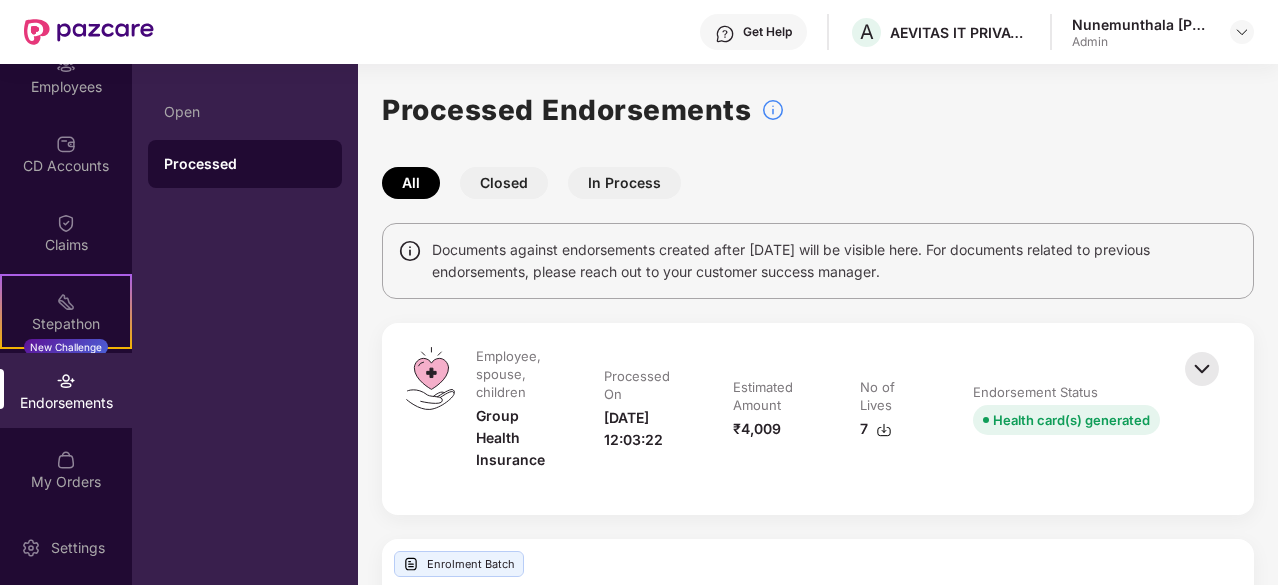 click at bounding box center [884, 430] 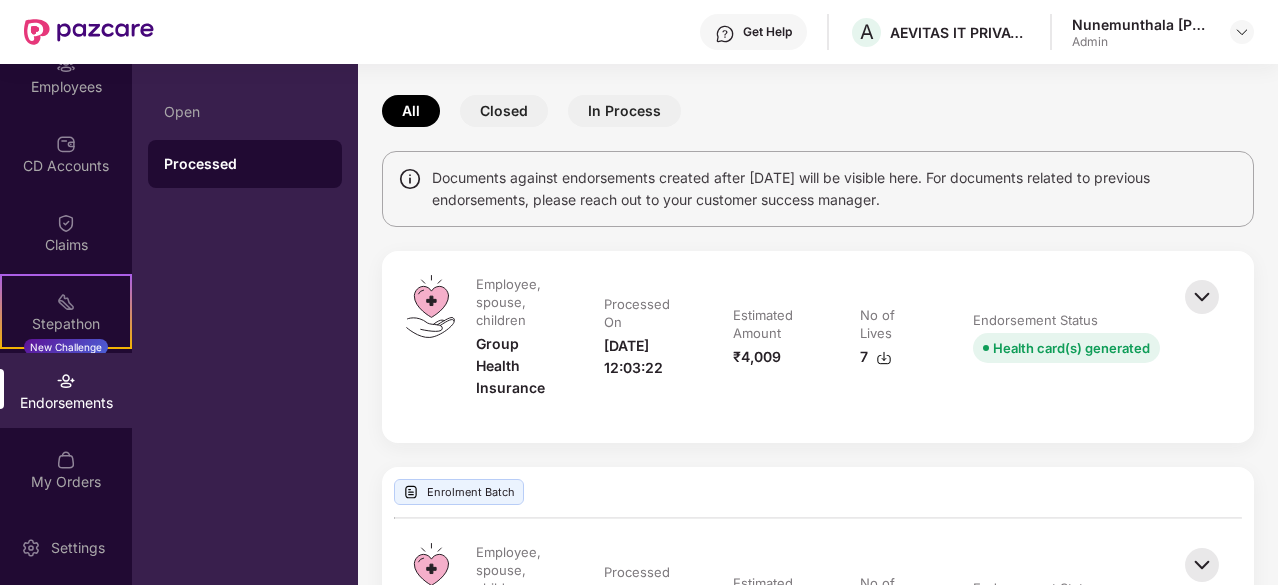 scroll, scrollTop: 0, scrollLeft: 0, axis: both 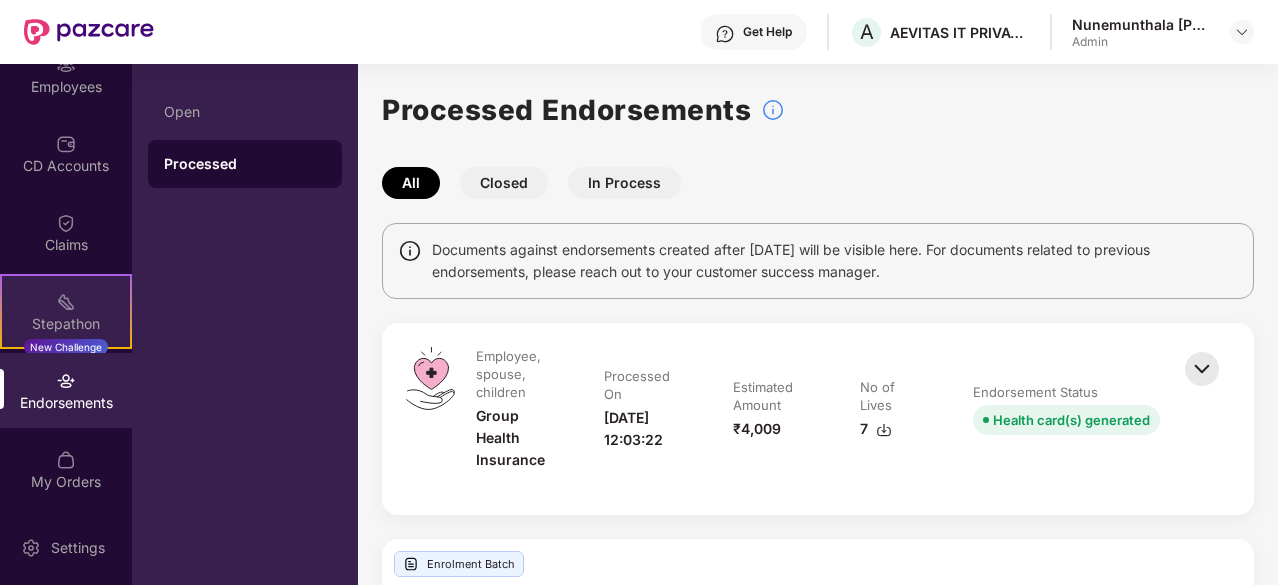 click on "Stepathon New Challenge" at bounding box center [66, 311] 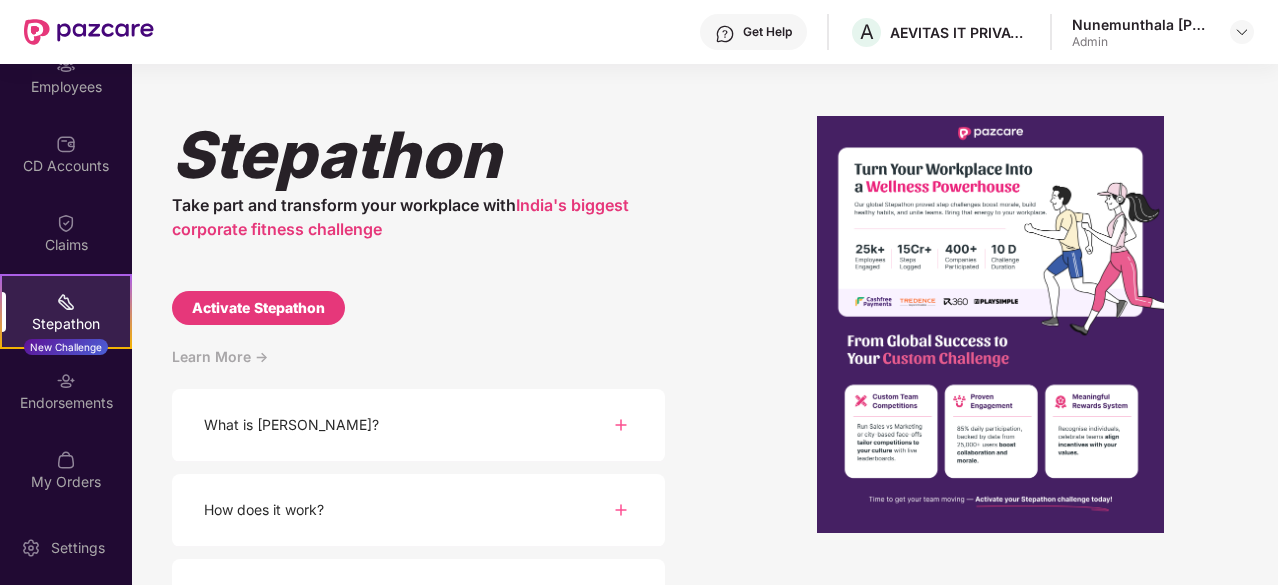 scroll, scrollTop: 312, scrollLeft: 0, axis: vertical 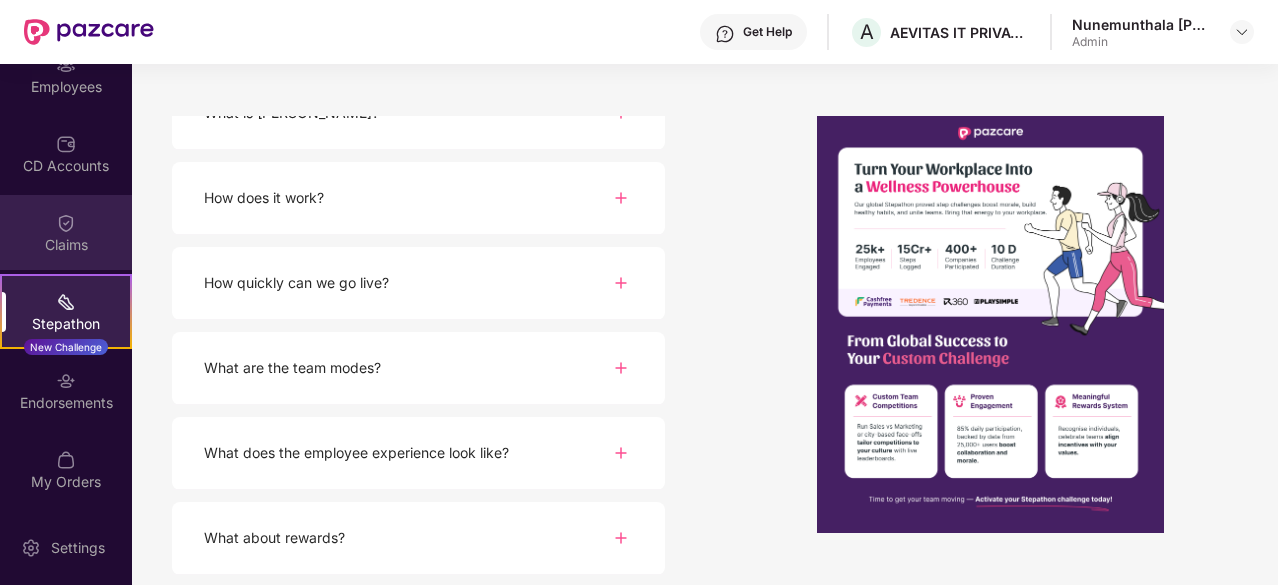 click on "Claims" at bounding box center [66, 232] 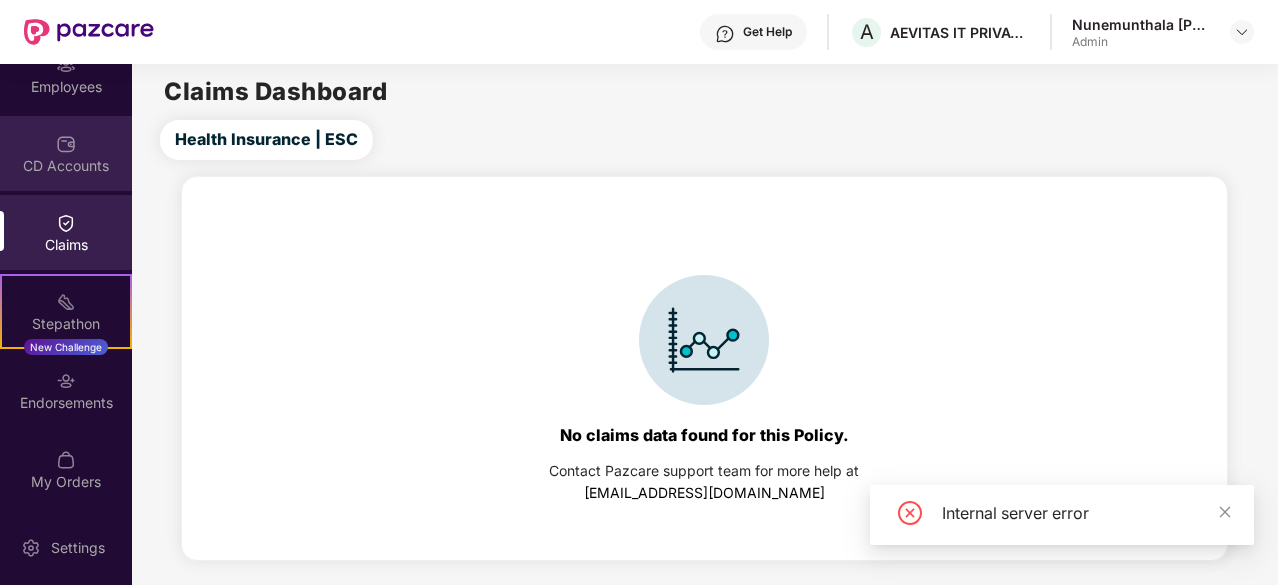 click on "CD Accounts" at bounding box center (66, 166) 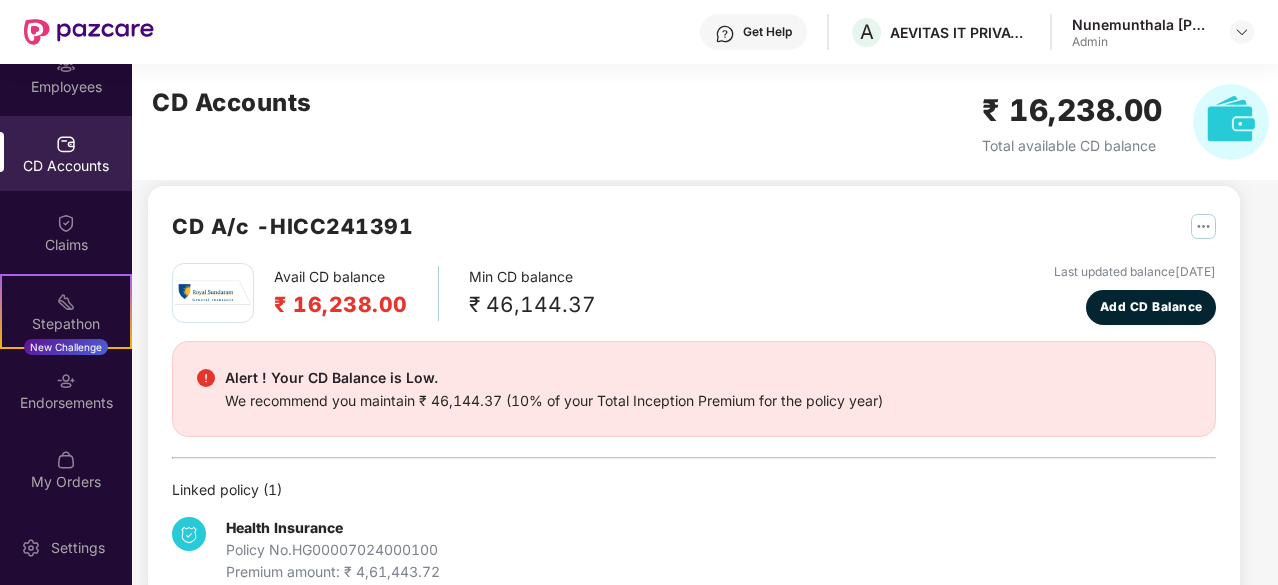 scroll, scrollTop: 0, scrollLeft: 0, axis: both 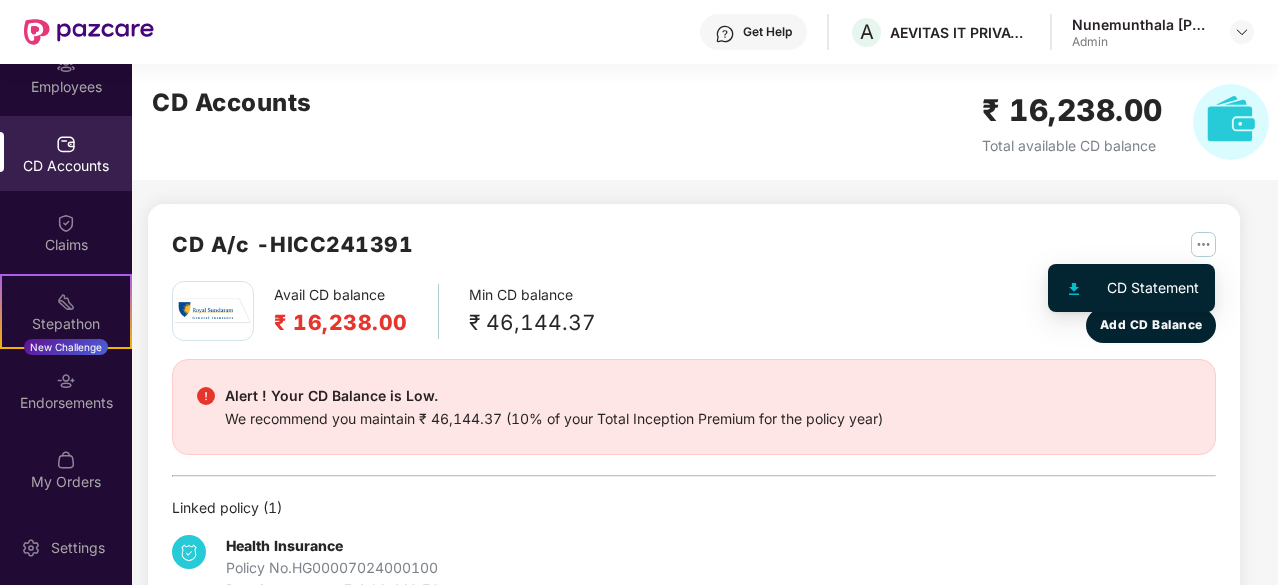 click on "CD Statement" at bounding box center (1153, 288) 